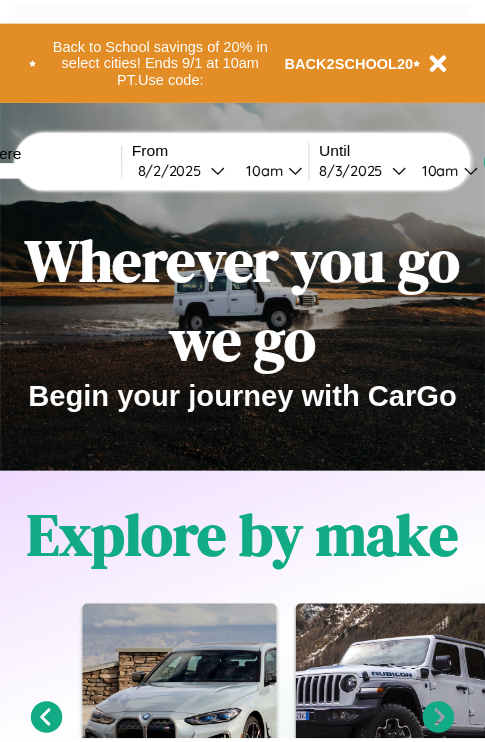 scroll, scrollTop: 0, scrollLeft: 0, axis: both 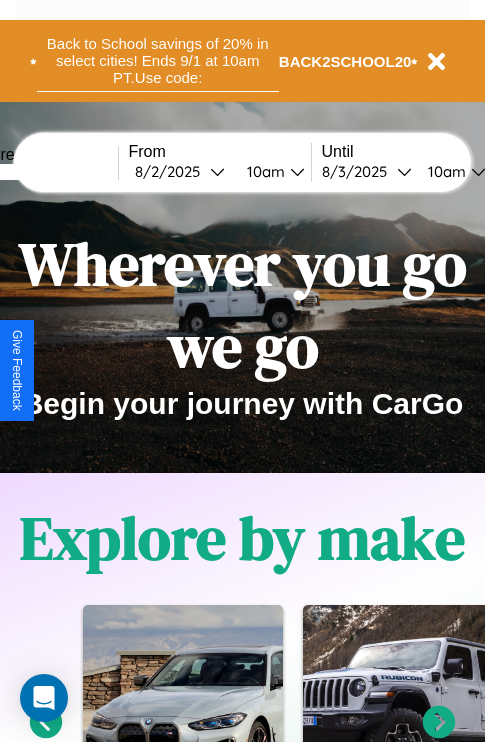 click on "Back to School savings of 20% in select cities! Ends 9/1 at 10am PT.  Use code:" at bounding box center (158, 61) 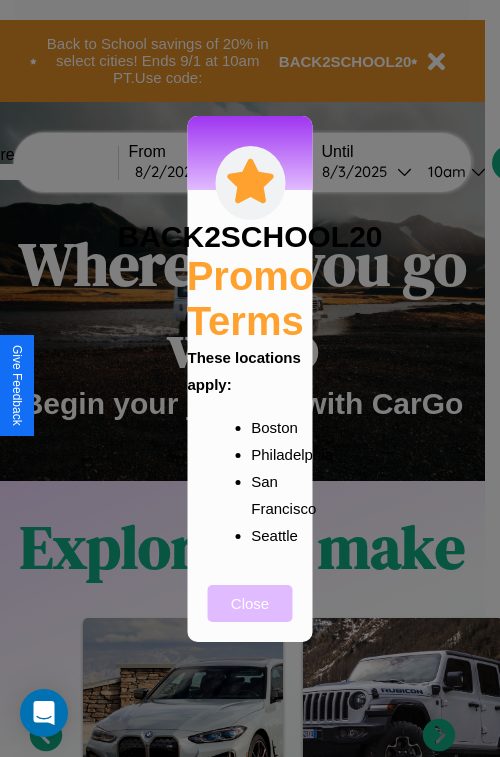 click on "Close" at bounding box center (250, 603) 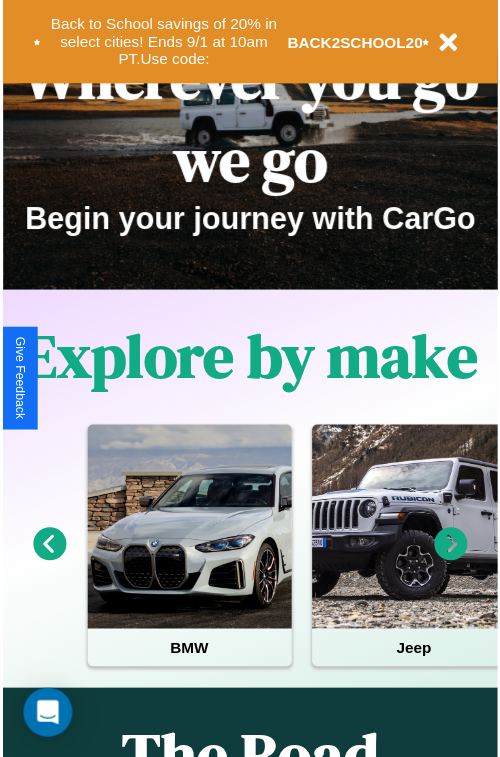 scroll, scrollTop: 0, scrollLeft: 0, axis: both 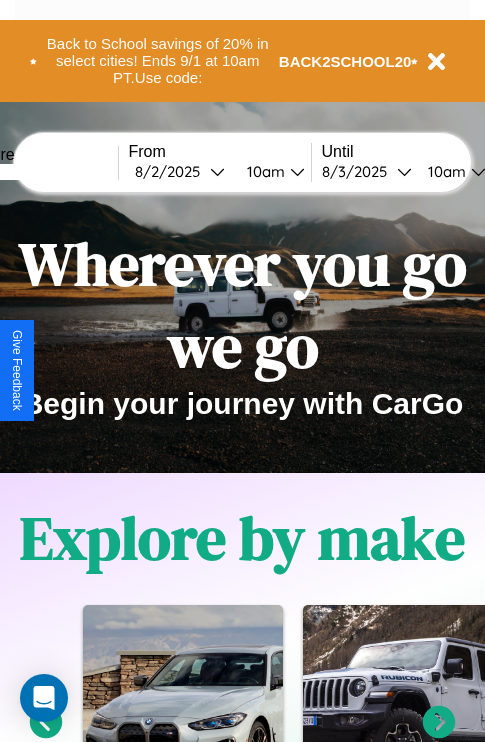 click at bounding box center (43, 172) 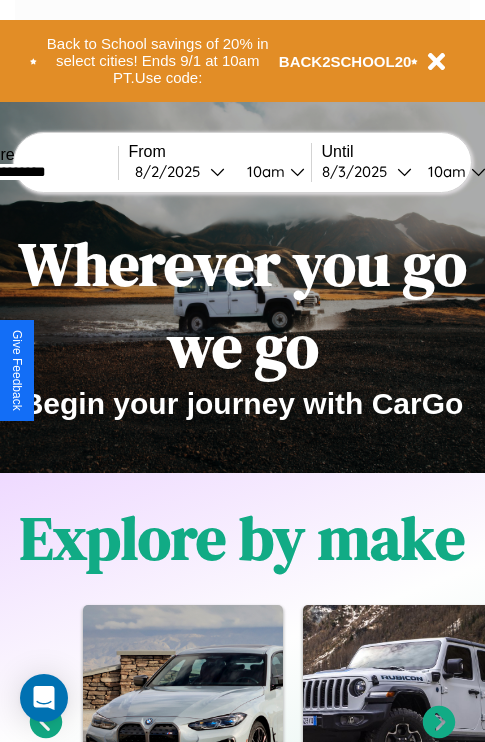 type on "**********" 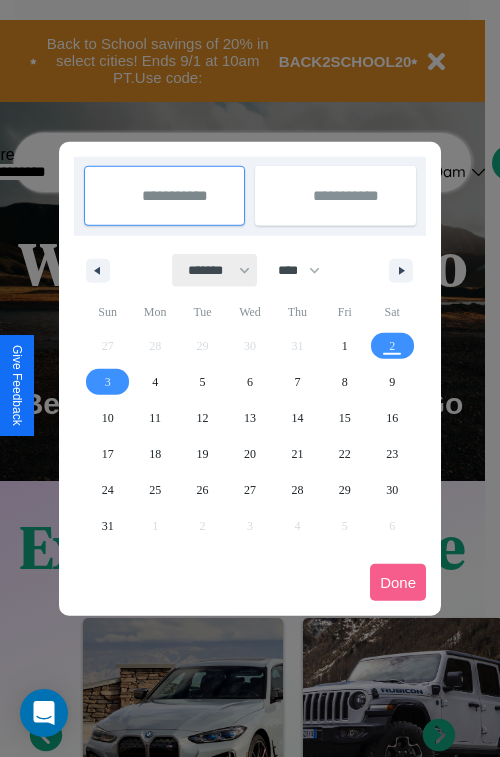 click on "******* ******** ***** ***** *** **** **** ****** ********* ******* ******** ********" at bounding box center [215, 270] 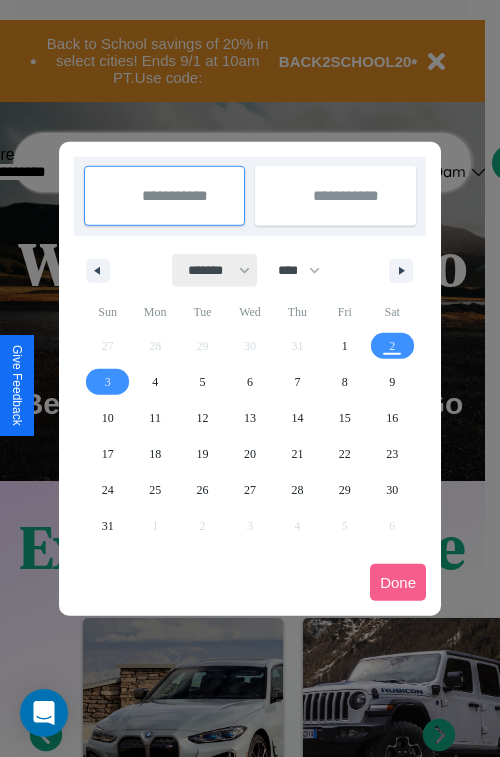 select on "*" 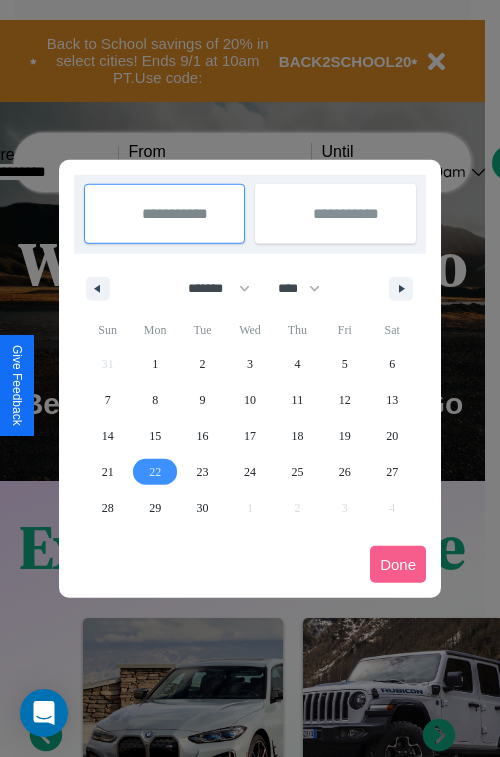 click on "22" at bounding box center [155, 472] 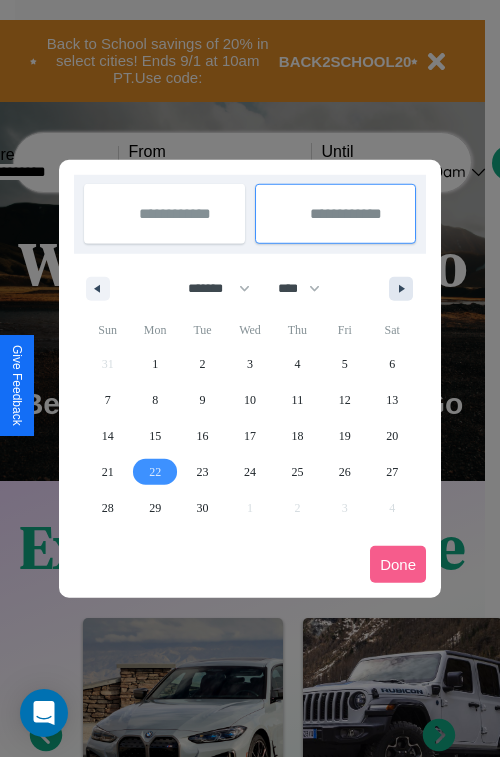 click at bounding box center (405, 289) 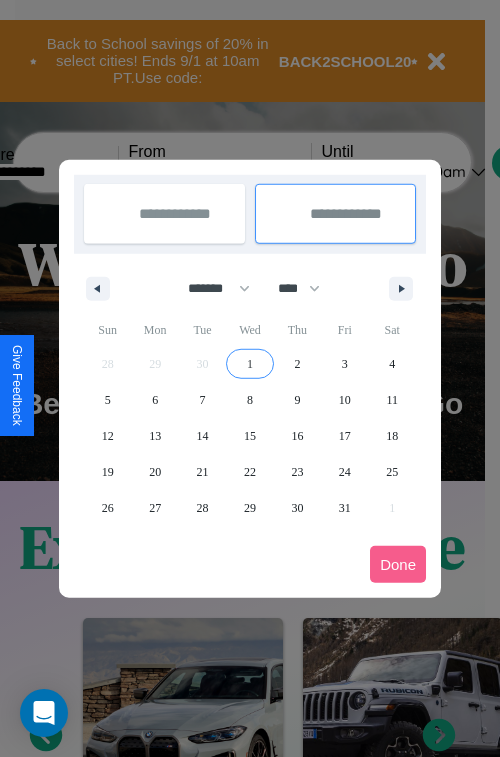 click on "1" at bounding box center (250, 364) 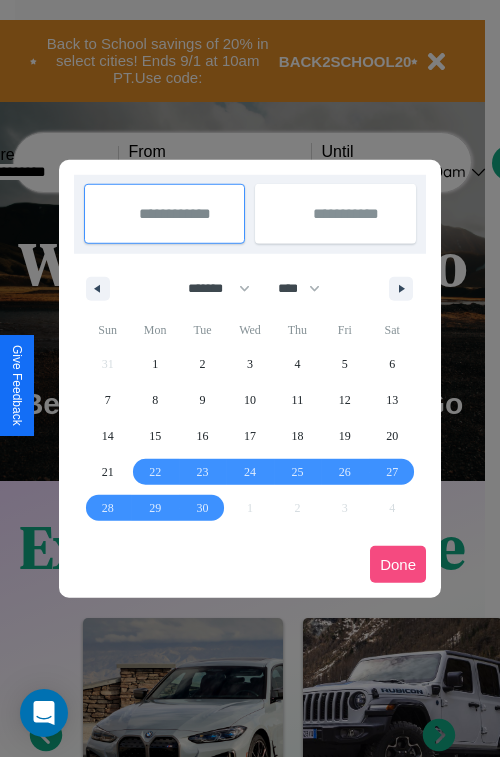 click on "Done" at bounding box center [398, 564] 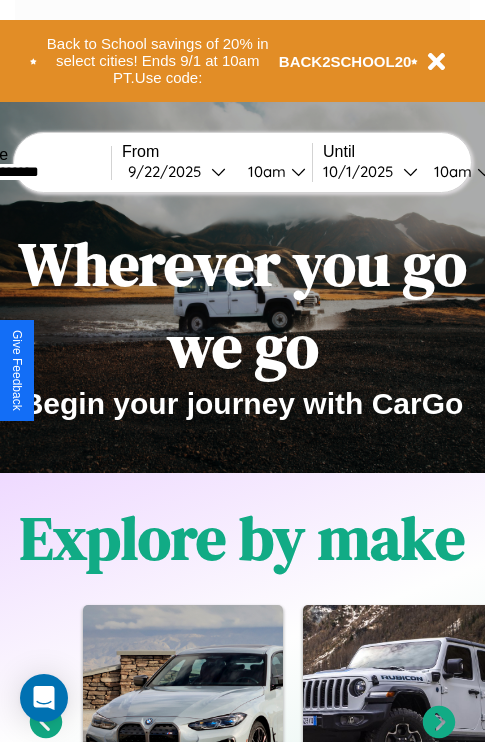 click on "10am" at bounding box center [450, 171] 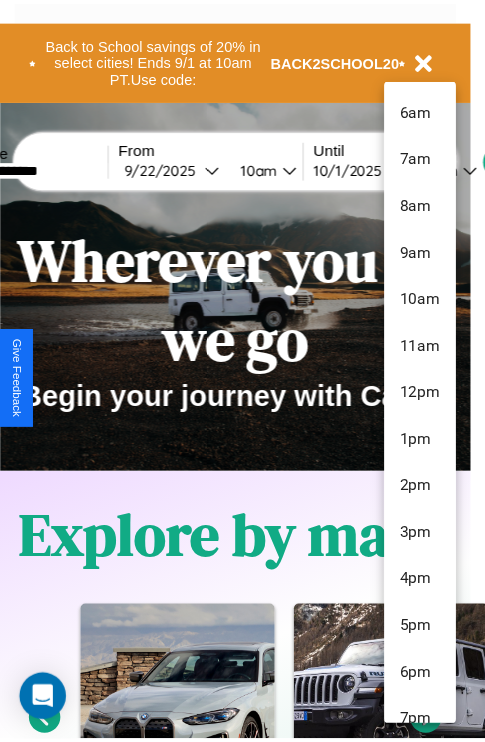 scroll, scrollTop: 115, scrollLeft: 0, axis: vertical 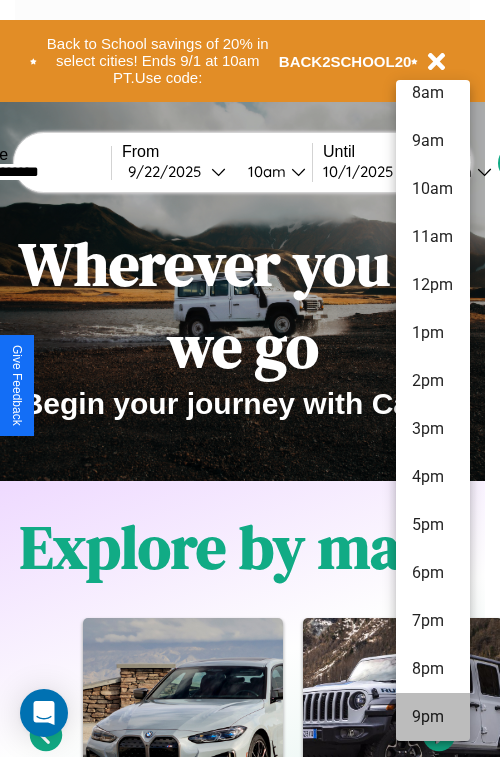 click on "9pm" at bounding box center (433, 717) 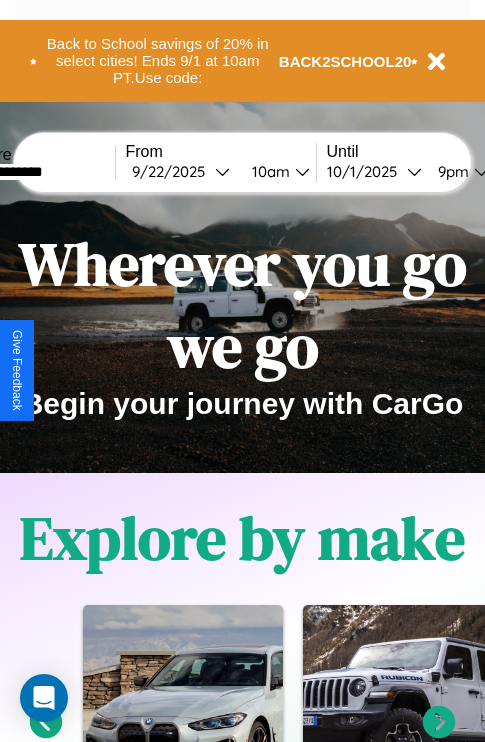 scroll, scrollTop: 0, scrollLeft: 72, axis: horizontal 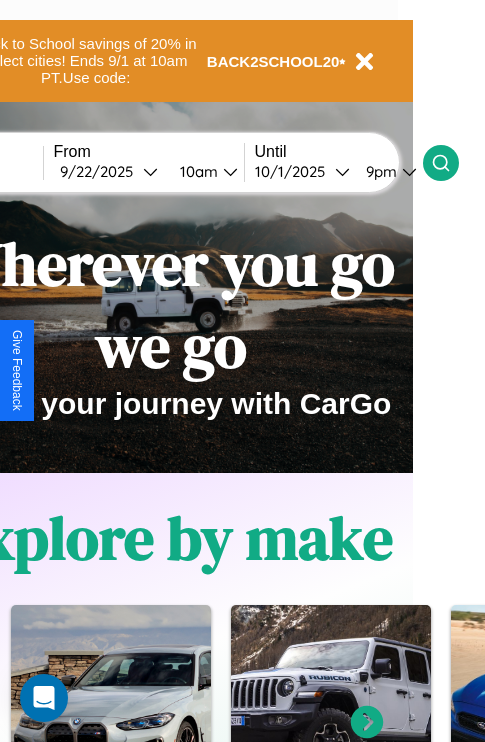 click 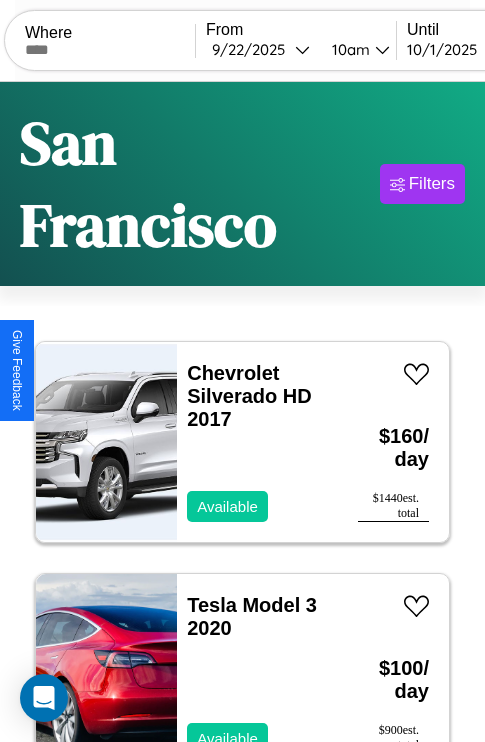 scroll, scrollTop: 74, scrollLeft: 0, axis: vertical 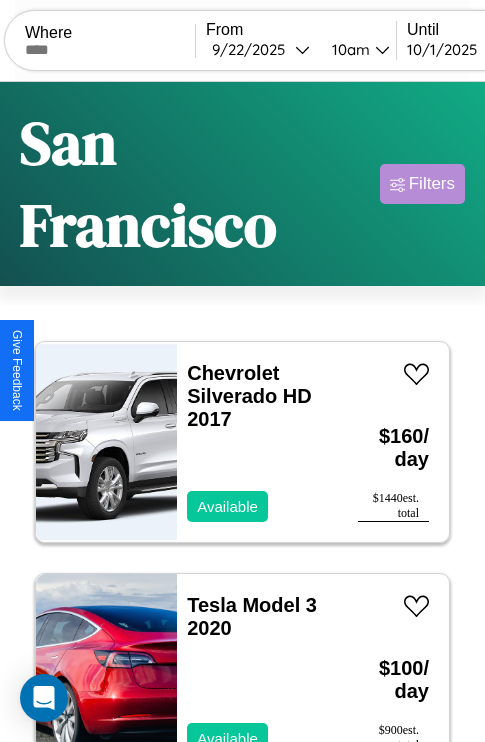 click on "Filters" at bounding box center [432, 184] 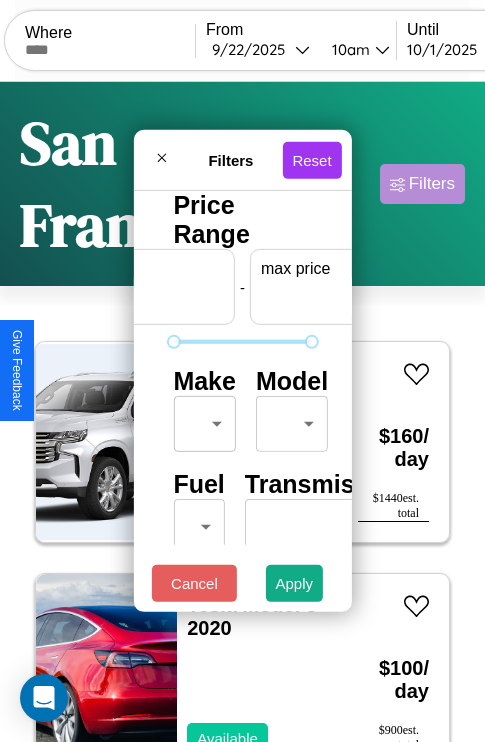 scroll, scrollTop: 0, scrollLeft: 124, axis: horizontal 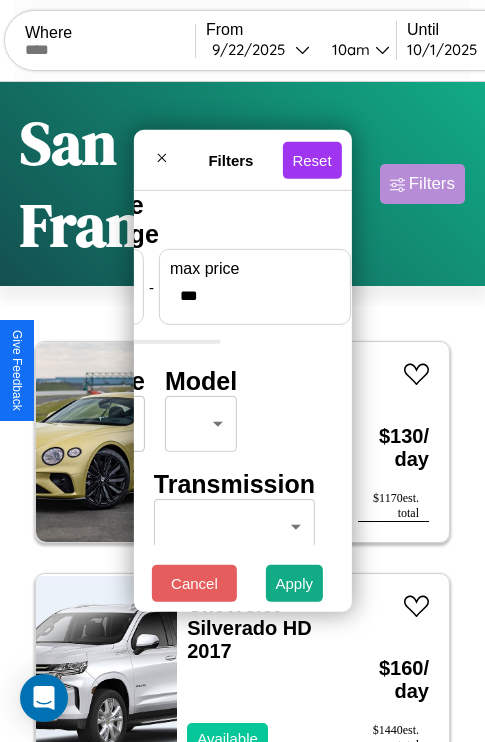type on "***" 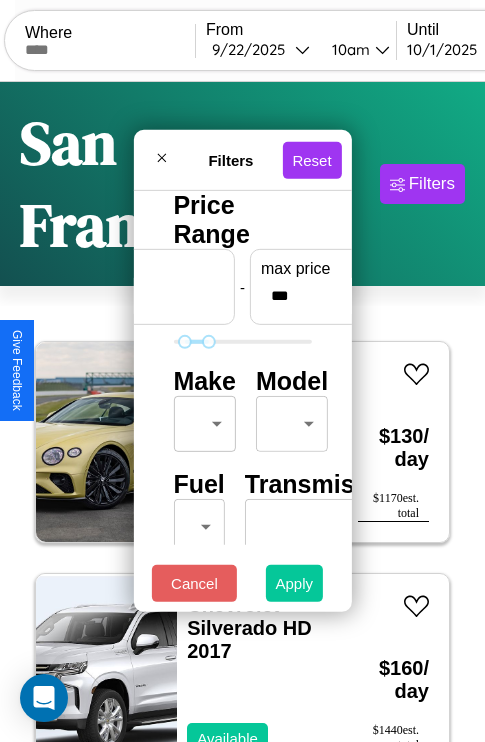 type on "**" 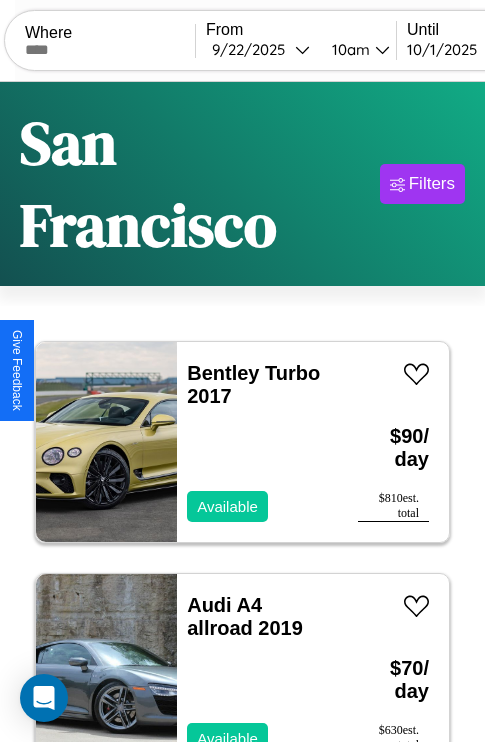 scroll, scrollTop: 174, scrollLeft: 0, axis: vertical 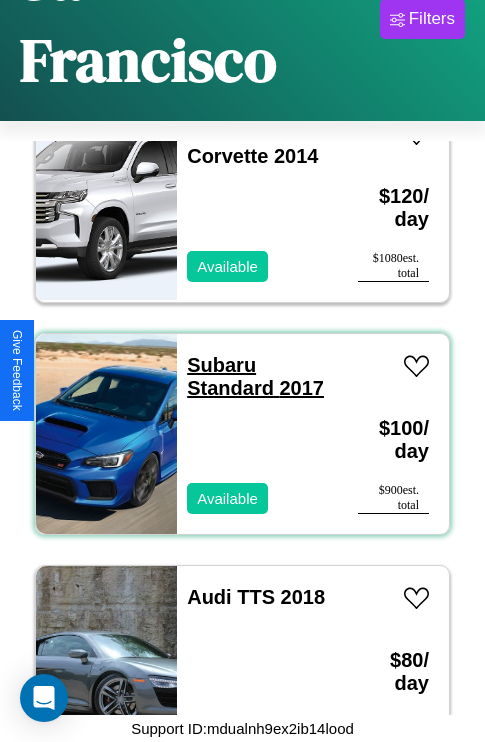 click on "Subaru   Standard   2017" at bounding box center (255, 376) 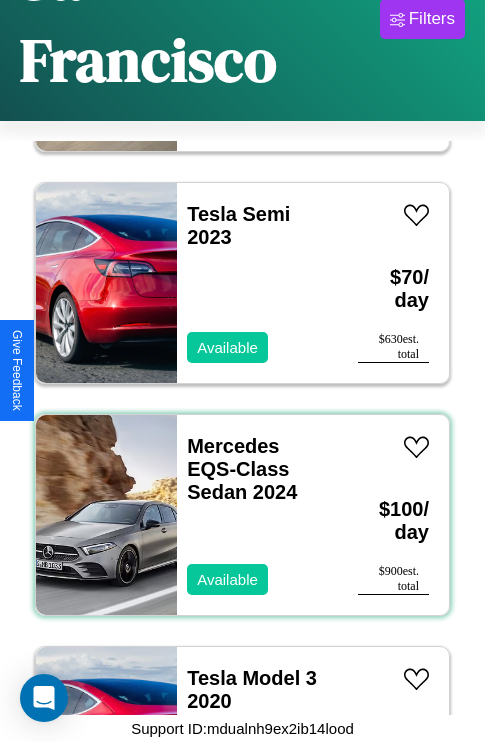 scroll, scrollTop: 2859, scrollLeft: 0, axis: vertical 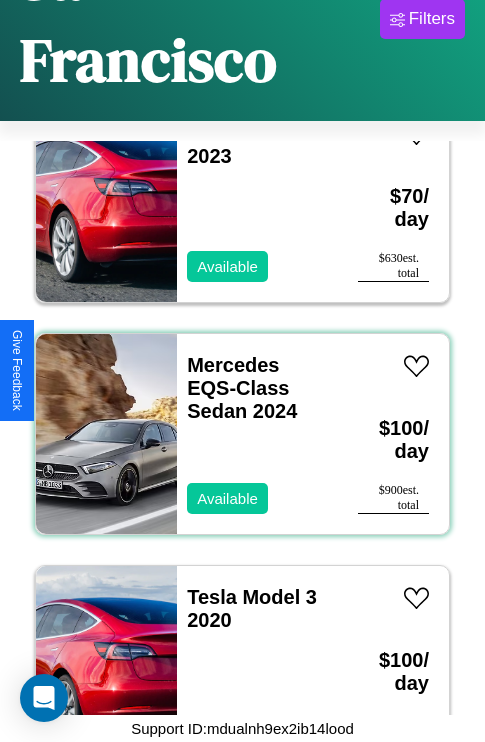 click on "Mercedes   EQS-Class Sedan   2024 Available" at bounding box center [257, 434] 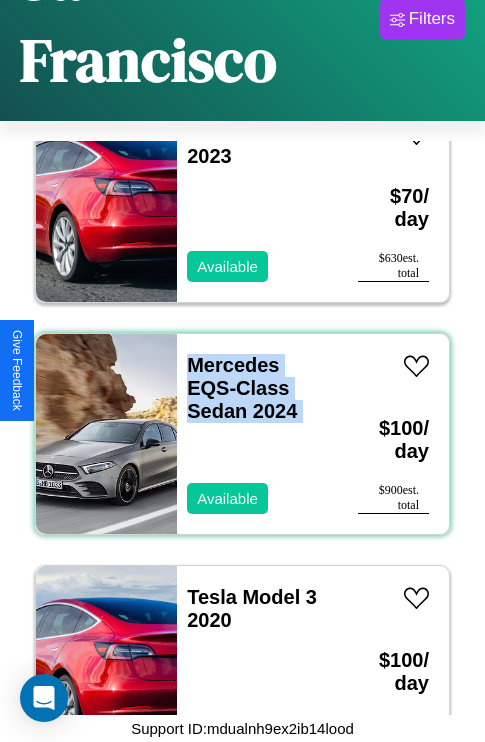 click on "Mercedes   EQS-Class Sedan   2024 Available" at bounding box center (257, 434) 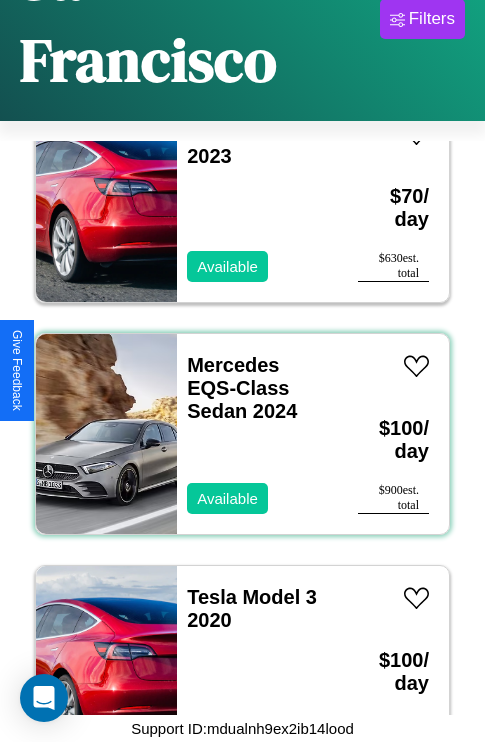 click on "Mercedes   EQS-Class Sedan   2024 Available" at bounding box center (257, 434) 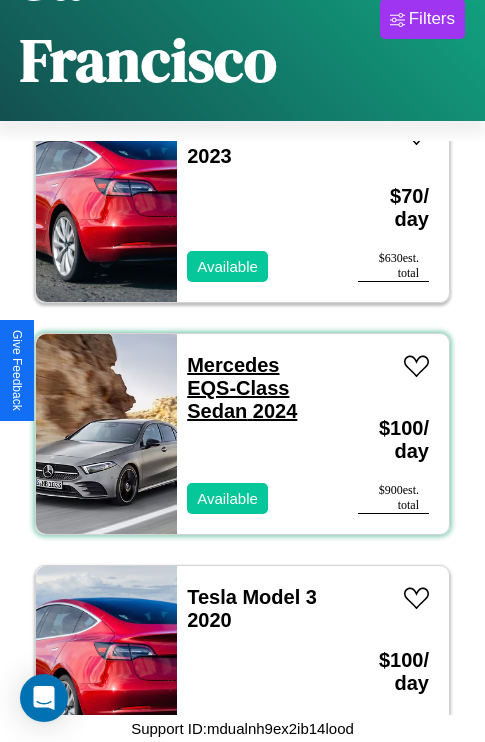 click on "Mercedes   EQS-Class Sedan   2024" at bounding box center [242, 388] 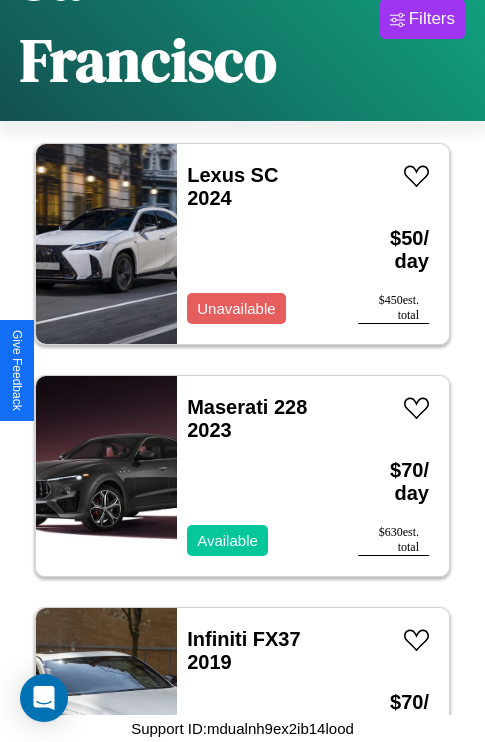 scroll, scrollTop: 7035, scrollLeft: 0, axis: vertical 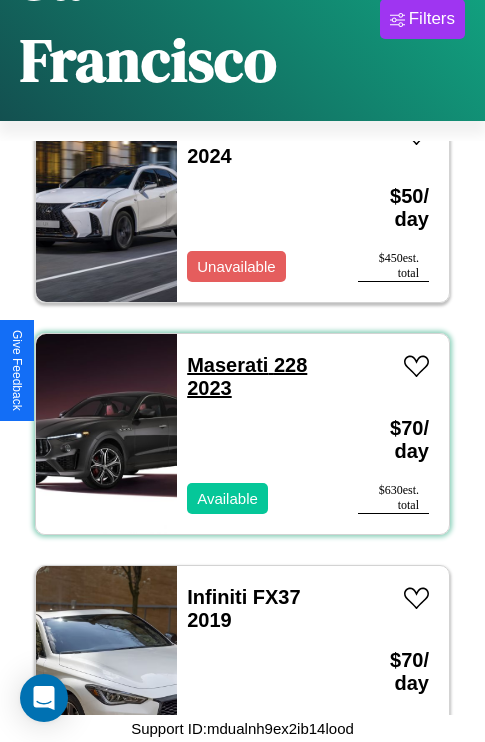 click on "Maserati   228   2023" at bounding box center [247, 376] 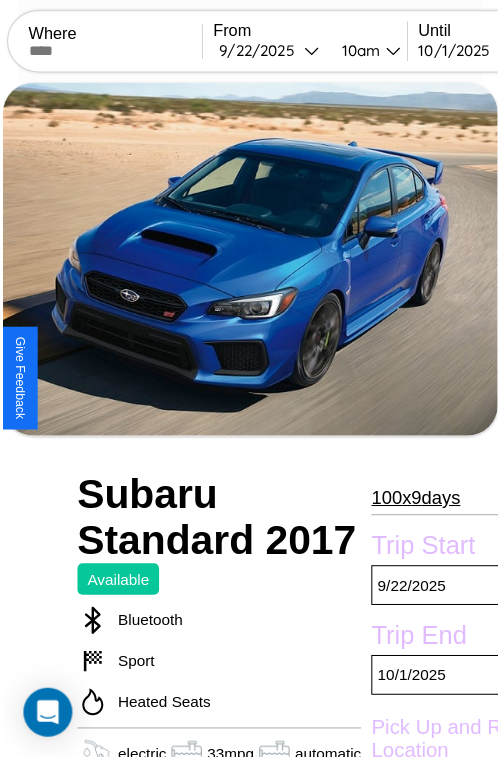 scroll, scrollTop: 203, scrollLeft: 96, axis: both 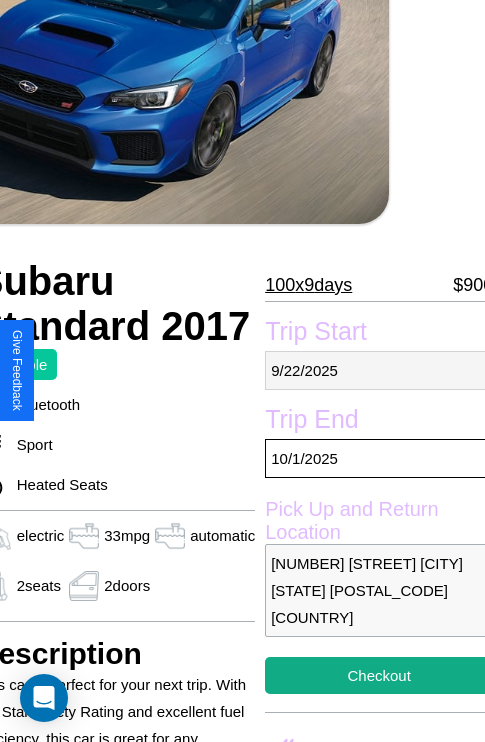 click on "9 / 22 / 2025" at bounding box center (379, 370) 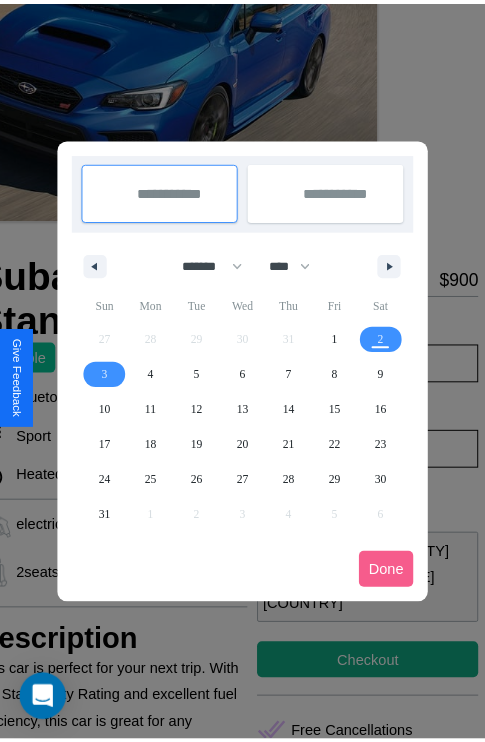 scroll, scrollTop: 0, scrollLeft: 96, axis: horizontal 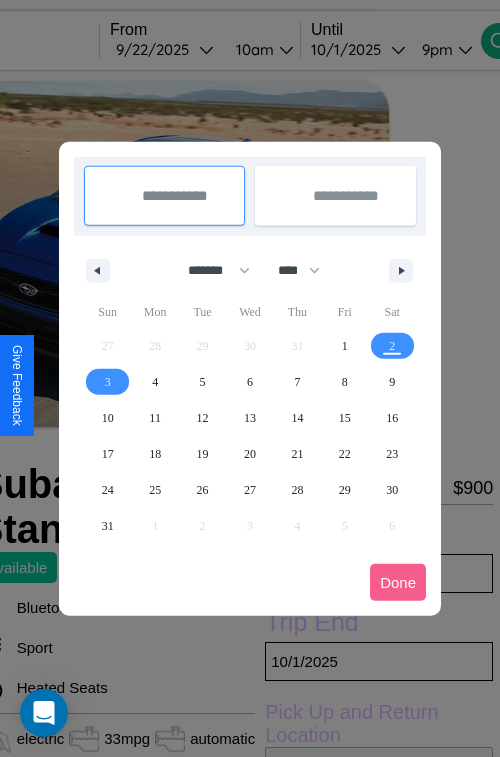 click at bounding box center [250, 378] 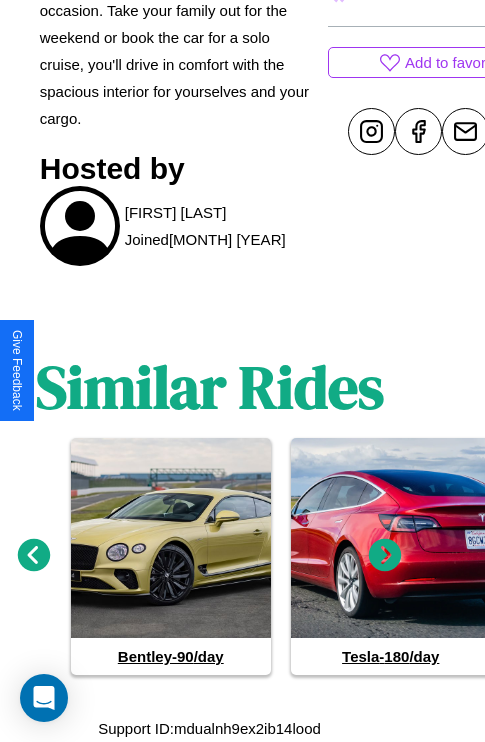 scroll, scrollTop: 1003, scrollLeft: 30, axis: both 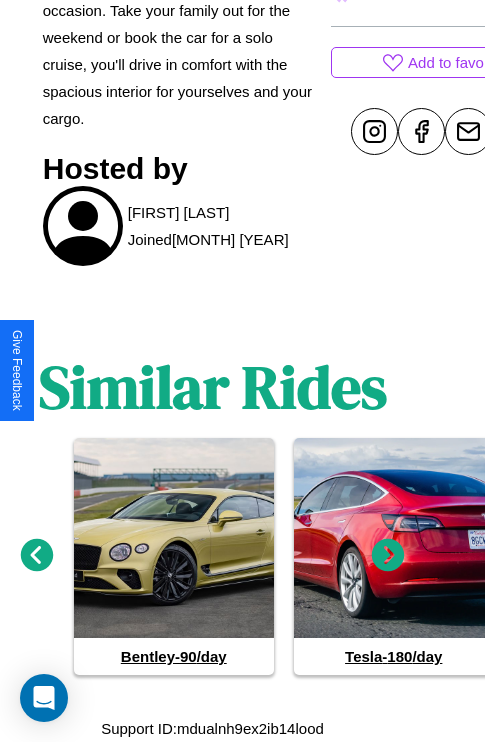 click 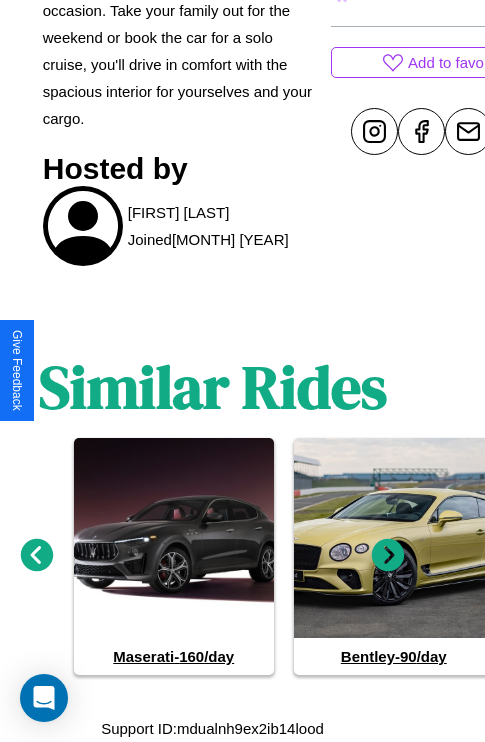 click 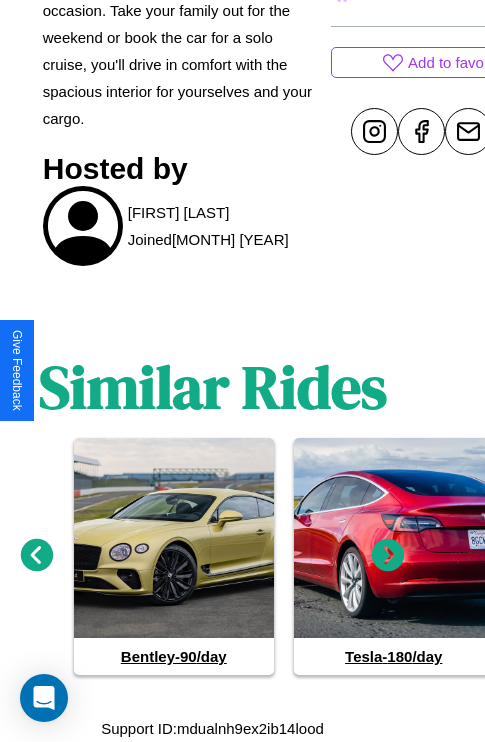 click 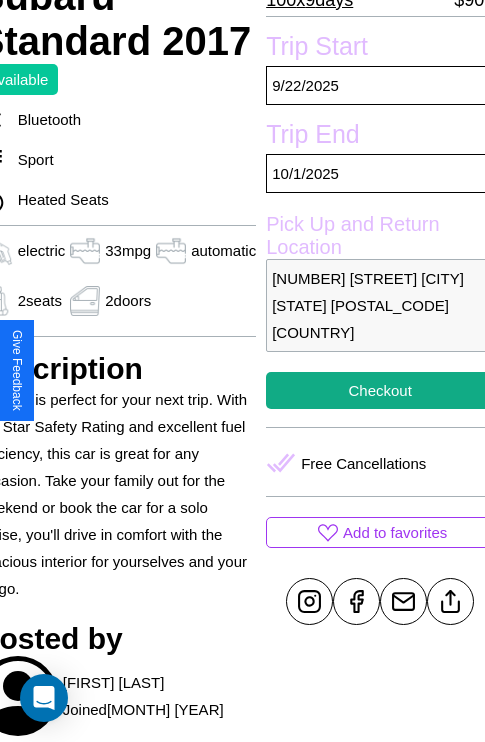 scroll, scrollTop: 481, scrollLeft: 96, axis: both 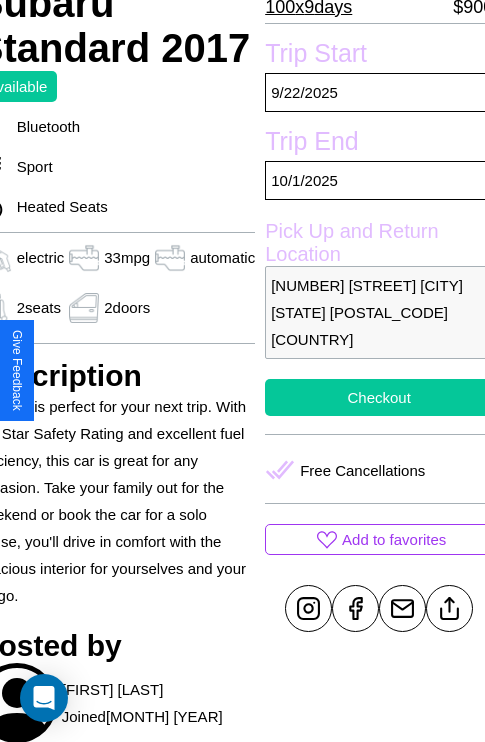 click on "Checkout" at bounding box center (379, 397) 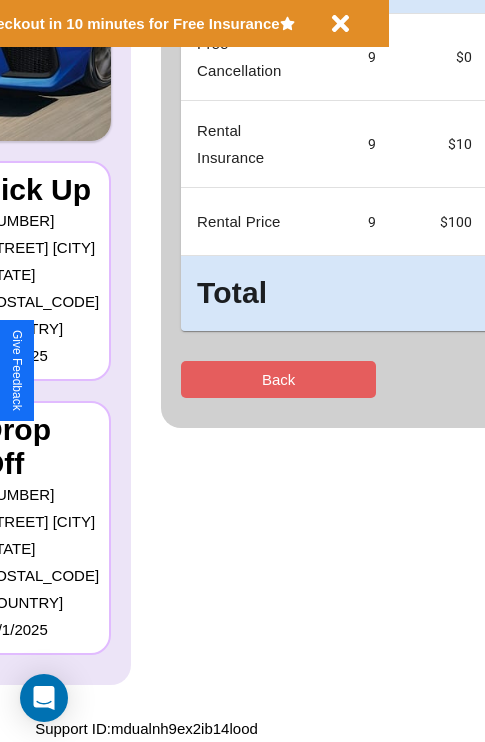 scroll, scrollTop: 0, scrollLeft: 0, axis: both 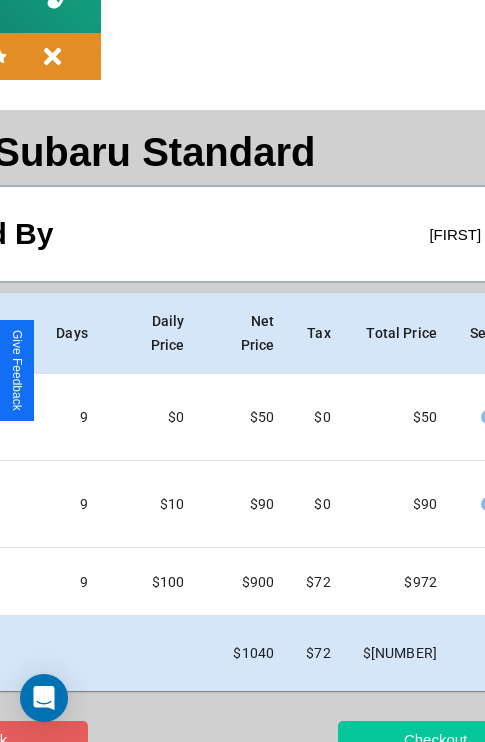 click on "Checkout" at bounding box center (435, 739) 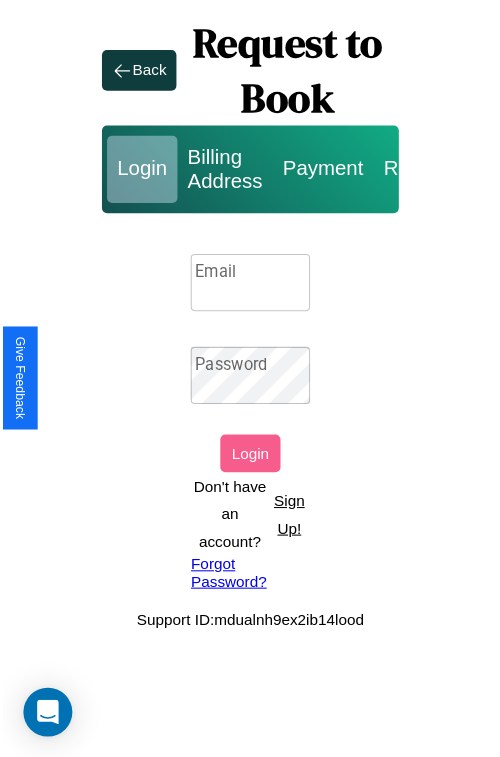 scroll, scrollTop: 0, scrollLeft: 0, axis: both 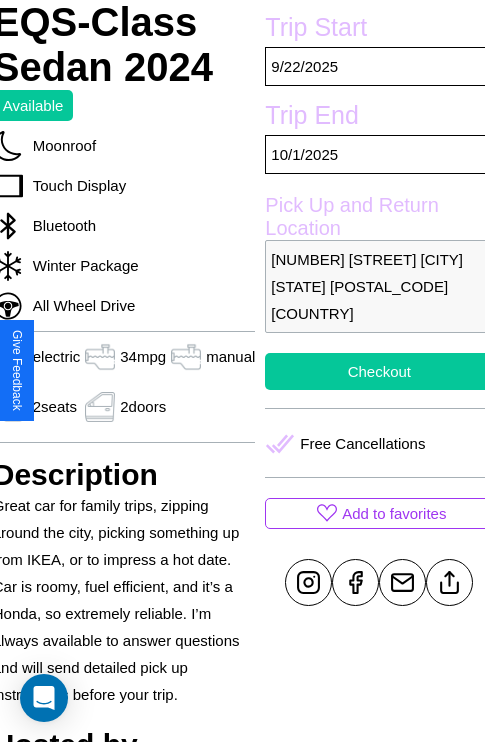 click on "Checkout" at bounding box center (379, 371) 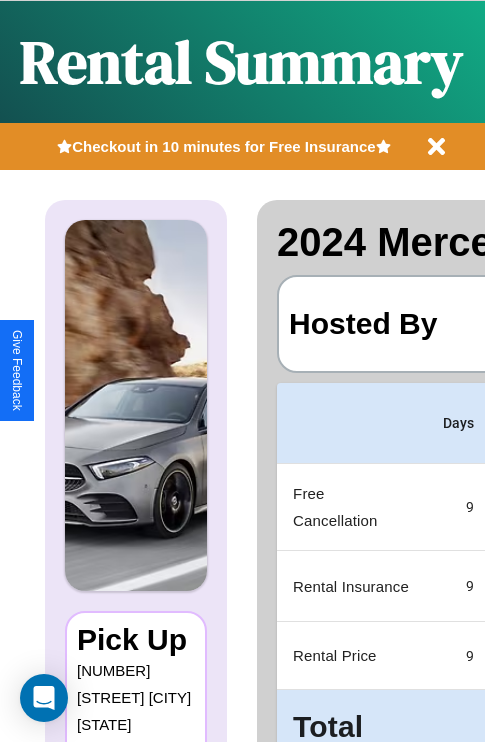 scroll, scrollTop: 0, scrollLeft: 378, axis: horizontal 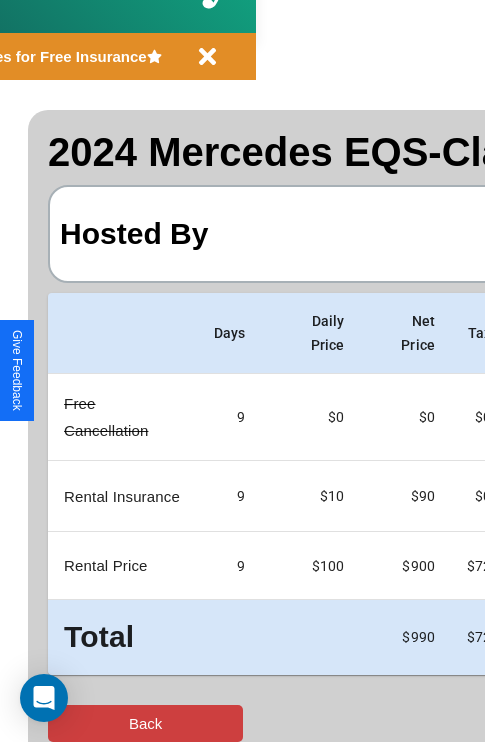 click on "Back" at bounding box center [145, 723] 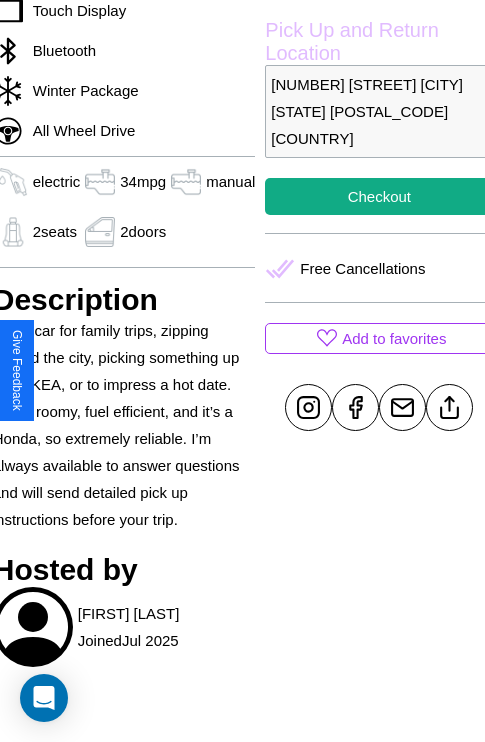 scroll, scrollTop: 645, scrollLeft: 80, axis: both 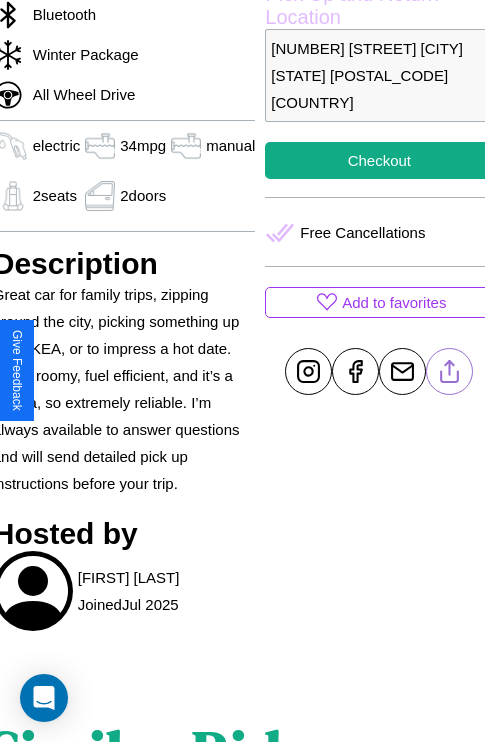 click 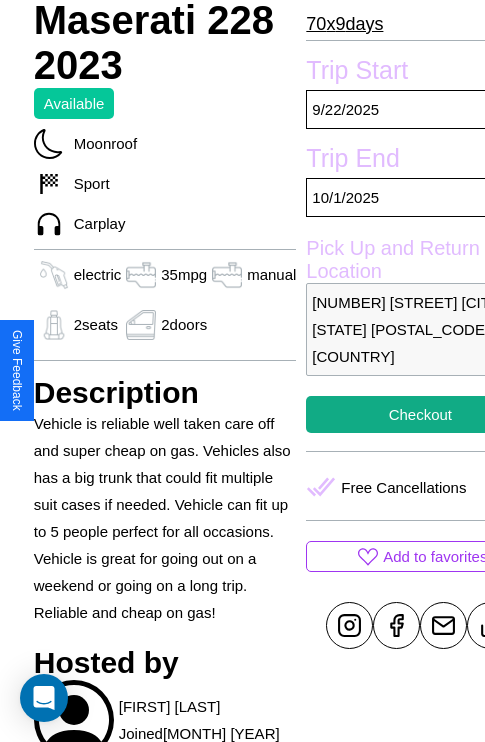 scroll, scrollTop: 734, scrollLeft: 60, axis: both 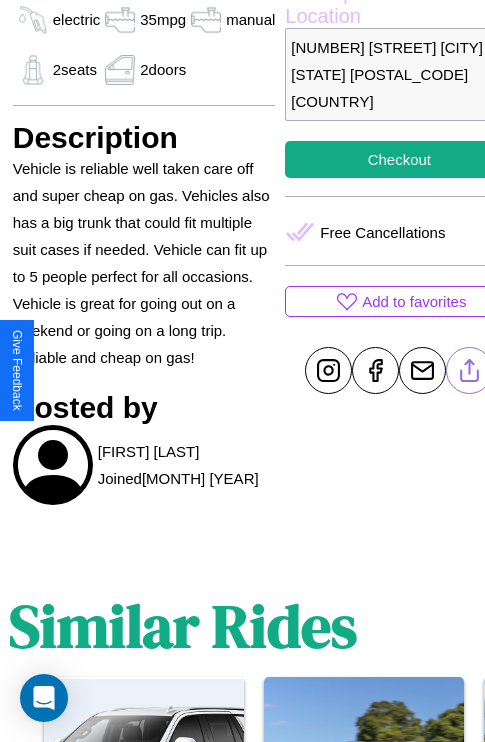 click 